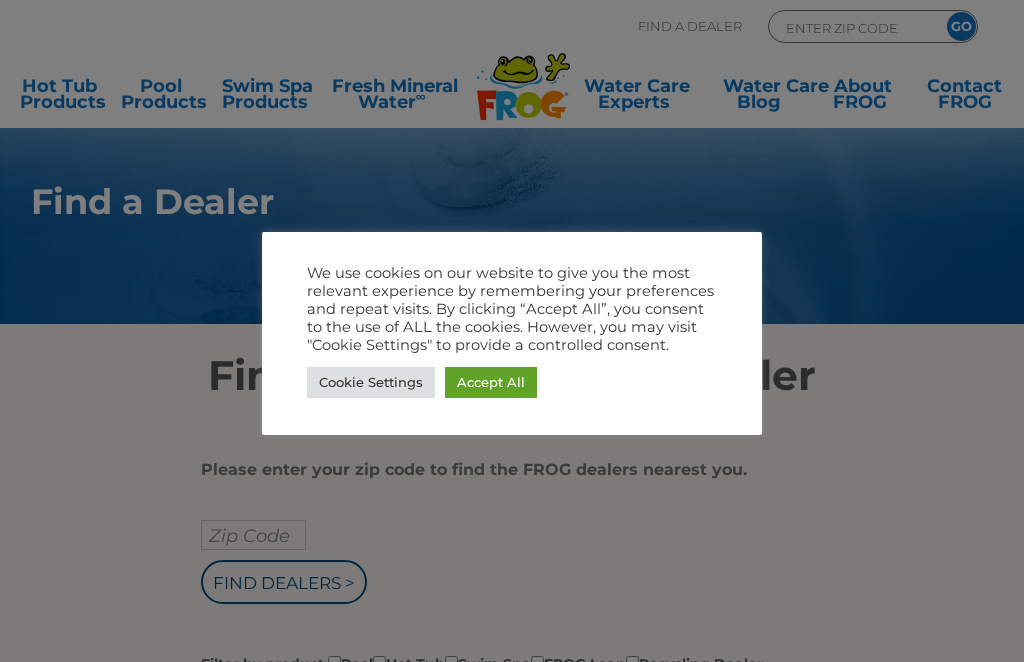 scroll, scrollTop: 0, scrollLeft: 0, axis: both 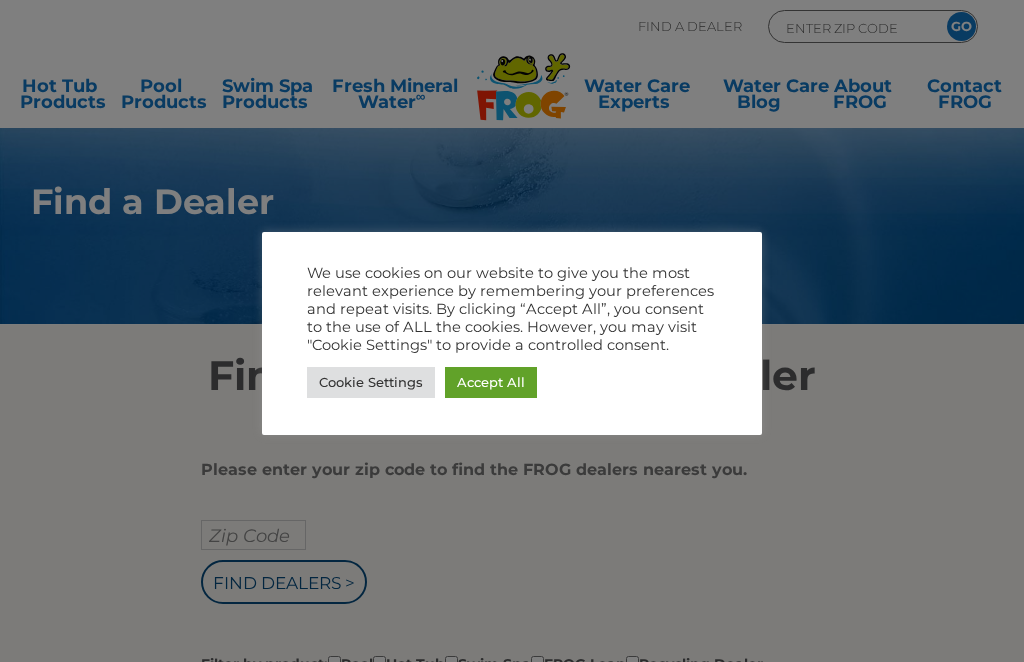 click on "Accept All" at bounding box center [491, 382] 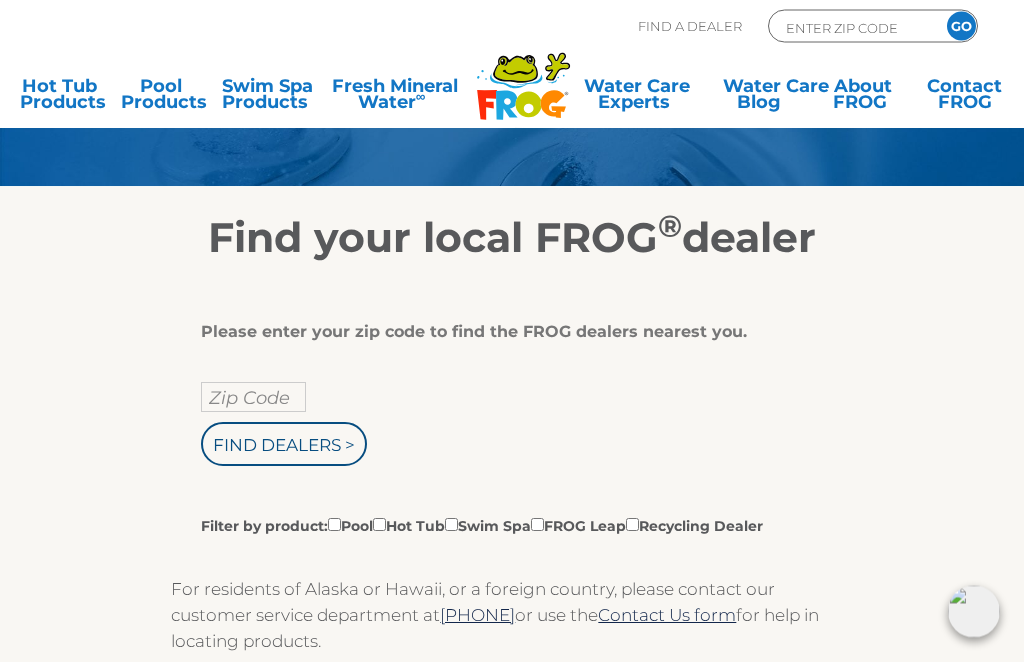 scroll, scrollTop: 138, scrollLeft: 0, axis: vertical 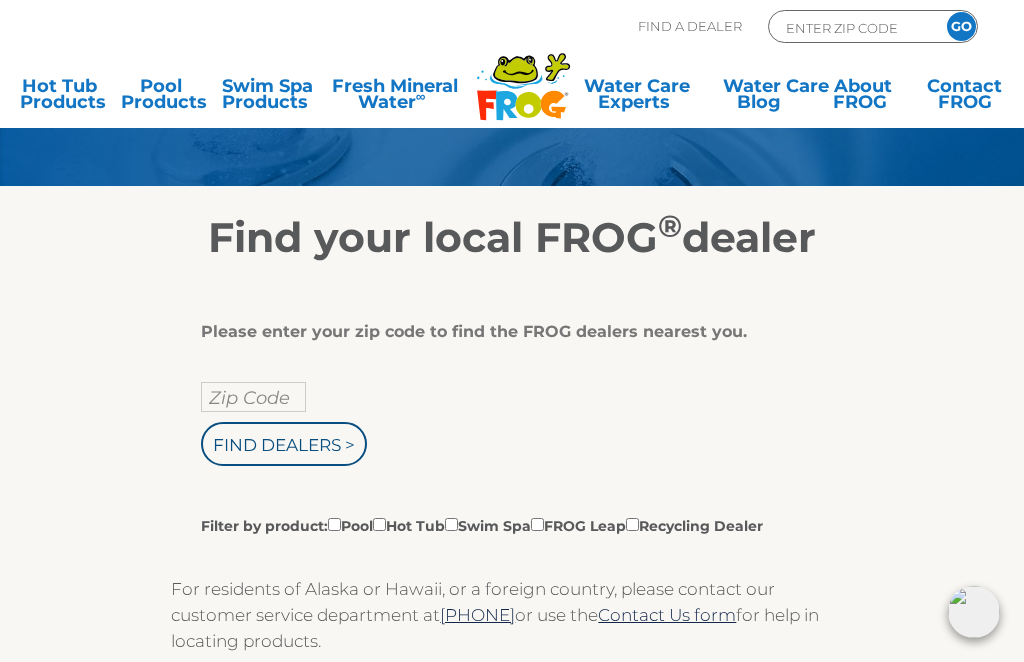 click on "Zip Code" at bounding box center [253, 397] 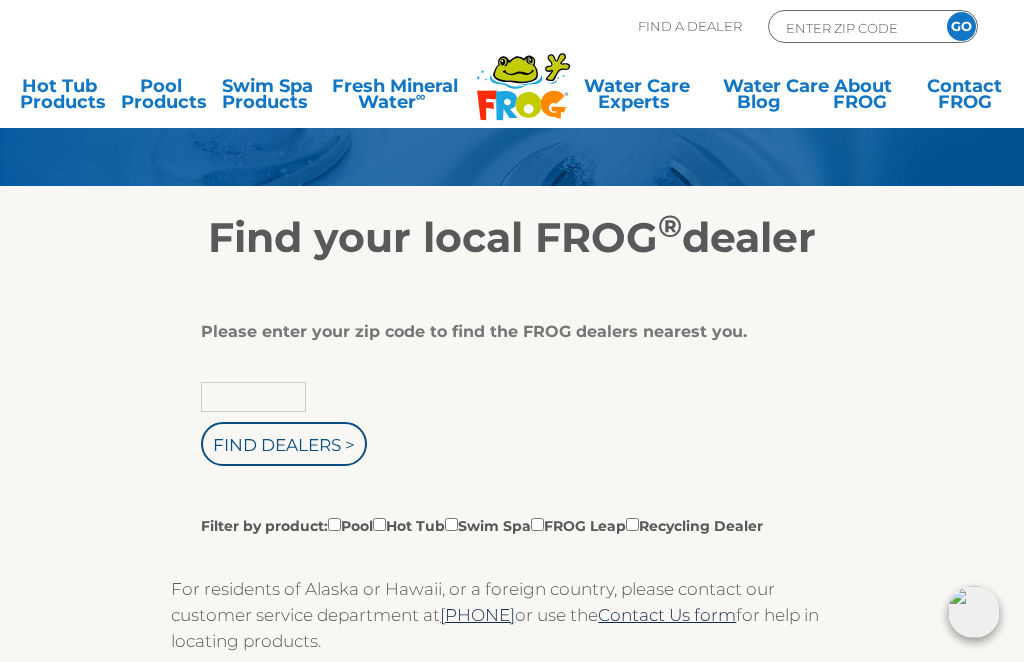 scroll, scrollTop: 137, scrollLeft: 0, axis: vertical 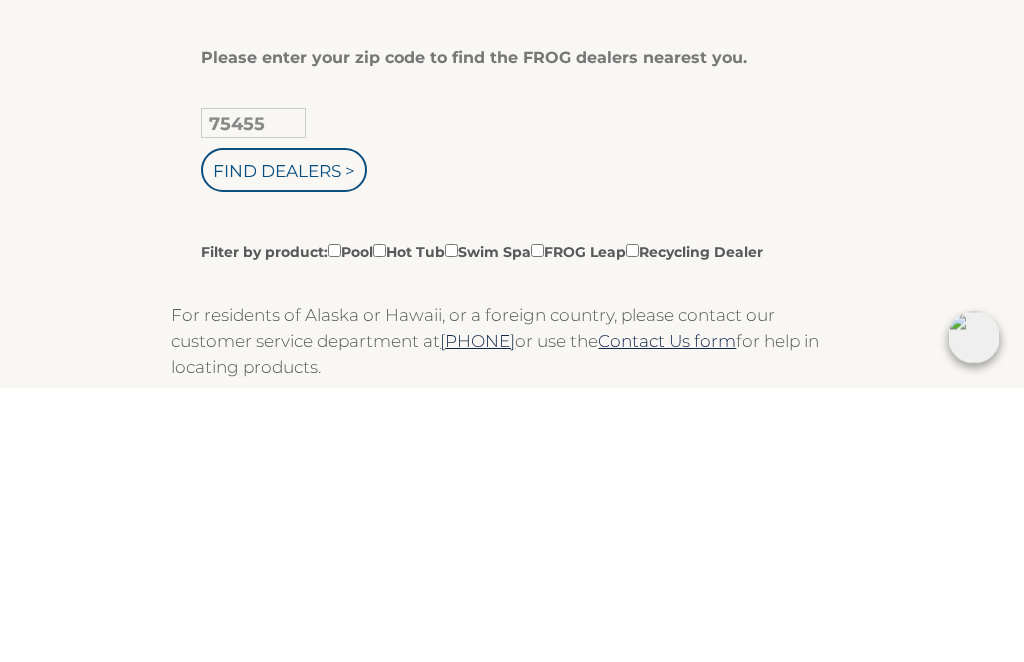 type on "75455" 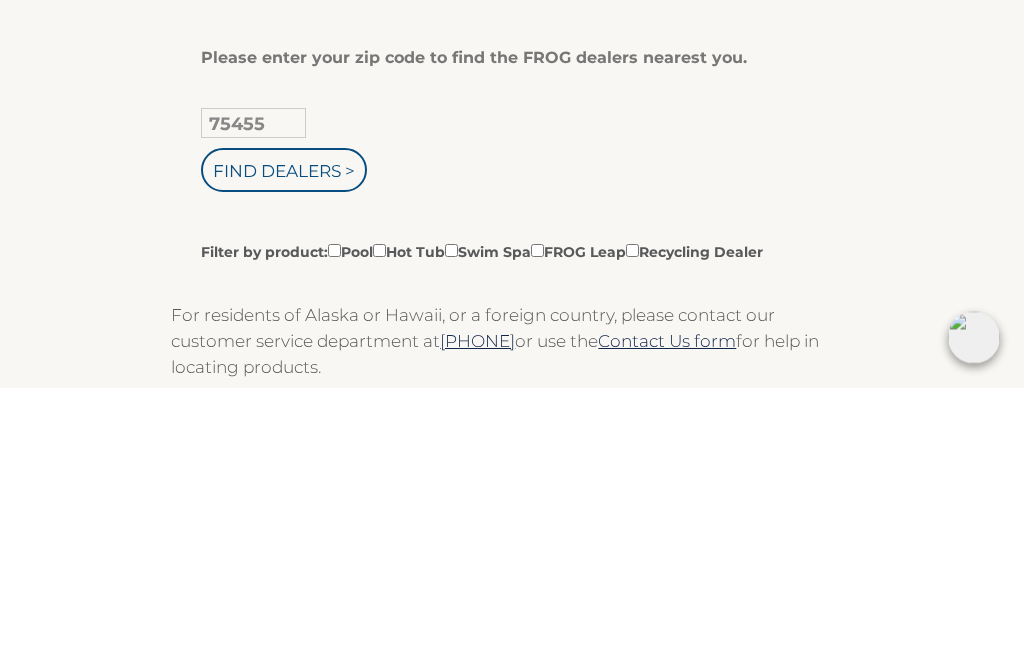 click on "Find Dealers >" at bounding box center (284, 445) 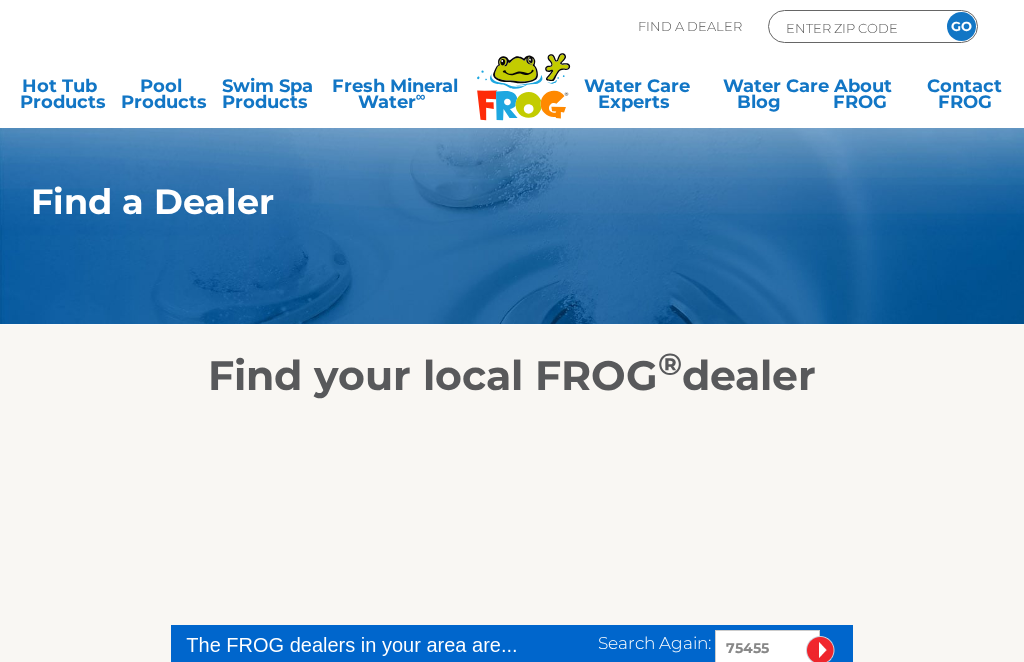 scroll, scrollTop: 0, scrollLeft: 0, axis: both 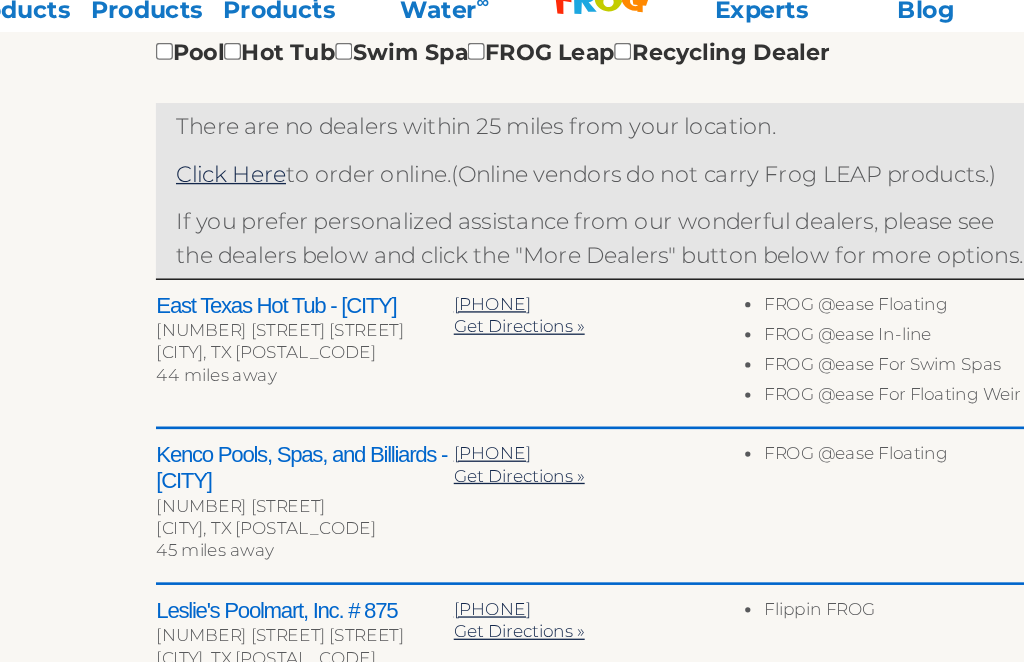 click on "East Texas Hot Tub - [CITY]" at bounding box center [284, 289] 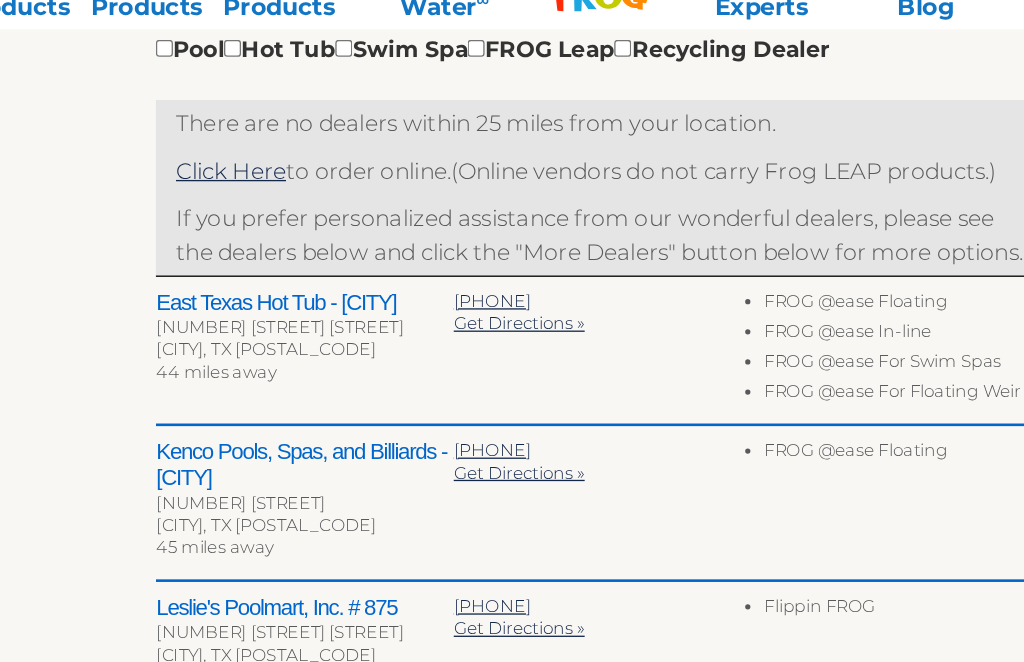 click on "East Texas Hot Tub - Longview" at bounding box center [284, 289] 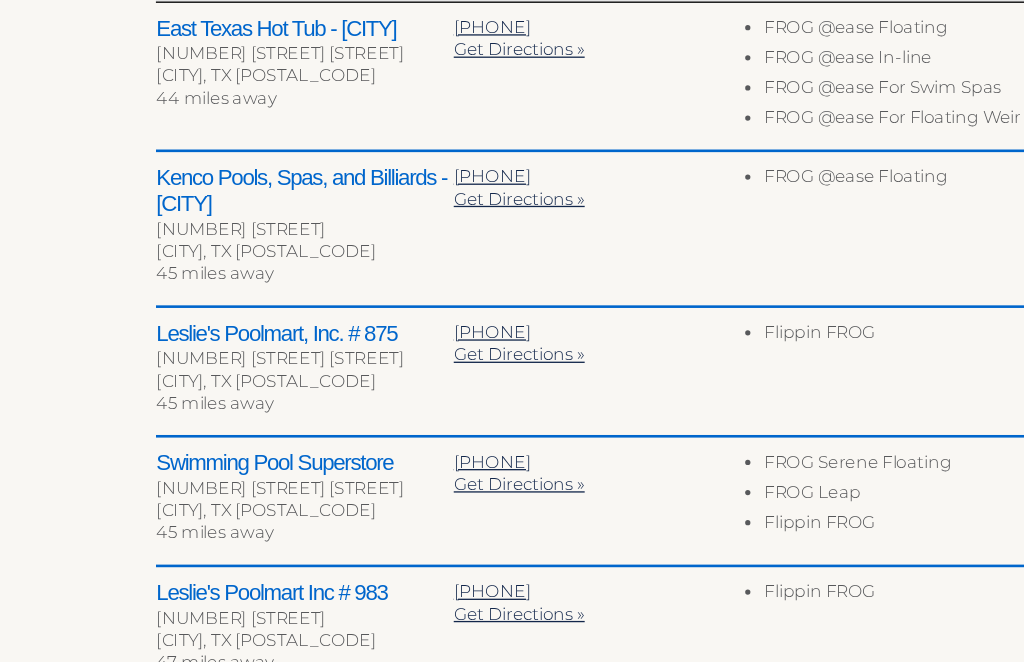 scroll, scrollTop: 805, scrollLeft: 0, axis: vertical 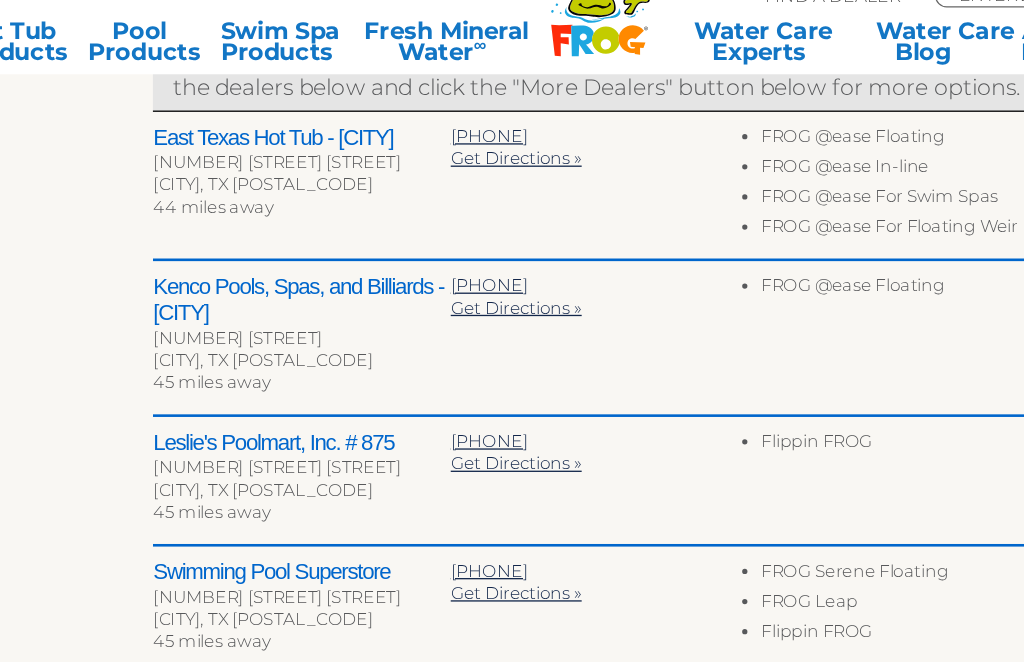 click on "East Texas Hot Tub - Longview" at bounding box center [284, 129] 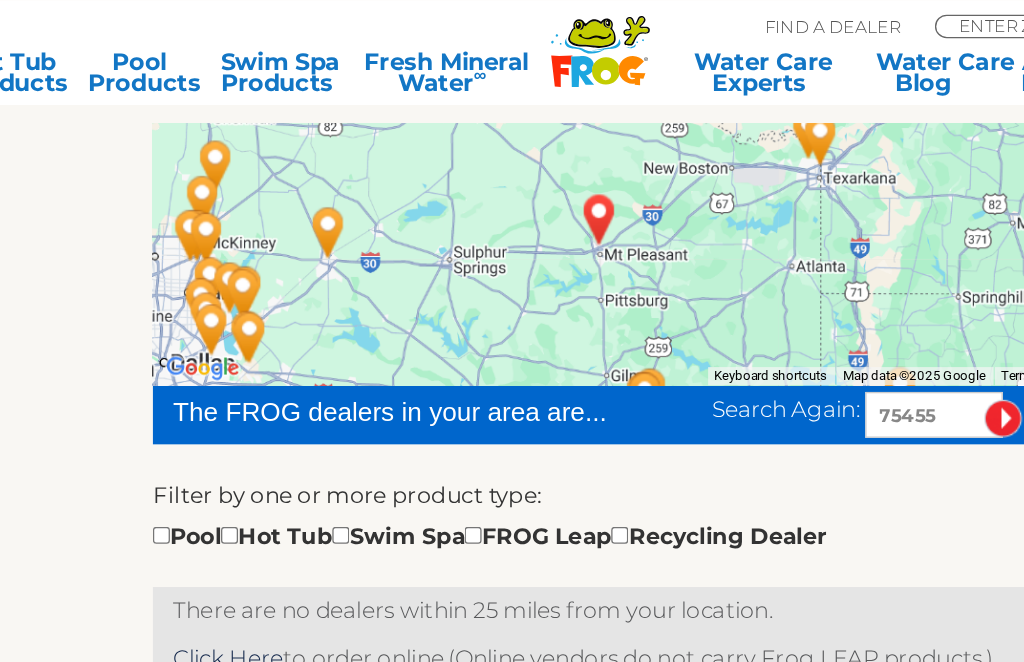 scroll, scrollTop: 310, scrollLeft: 0, axis: vertical 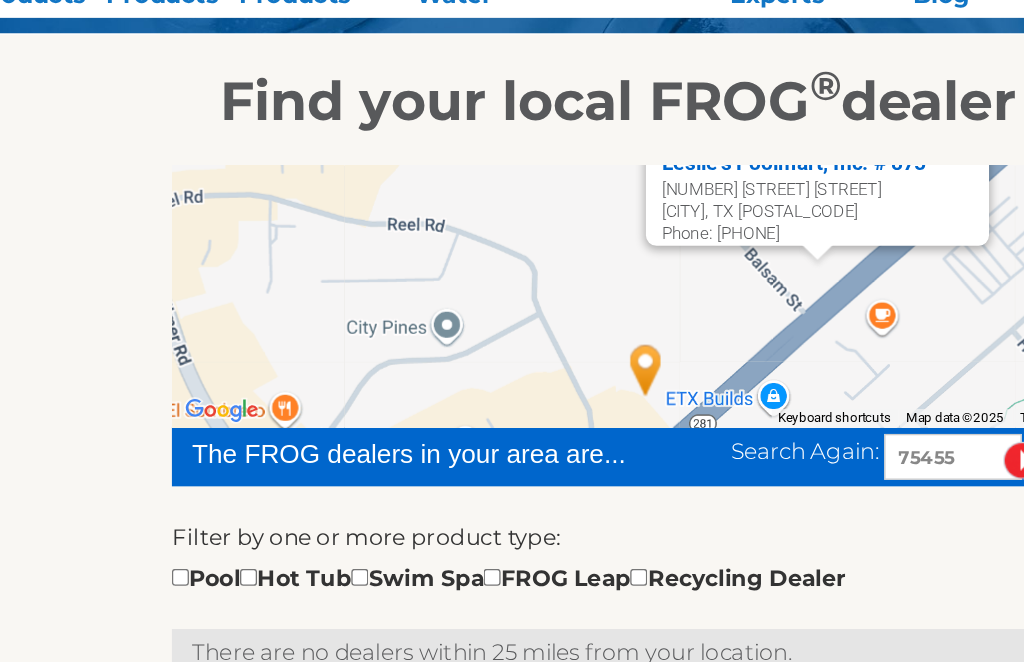 click on "1421 W Loop 281 Ste A" at bounding box center (670, 211) 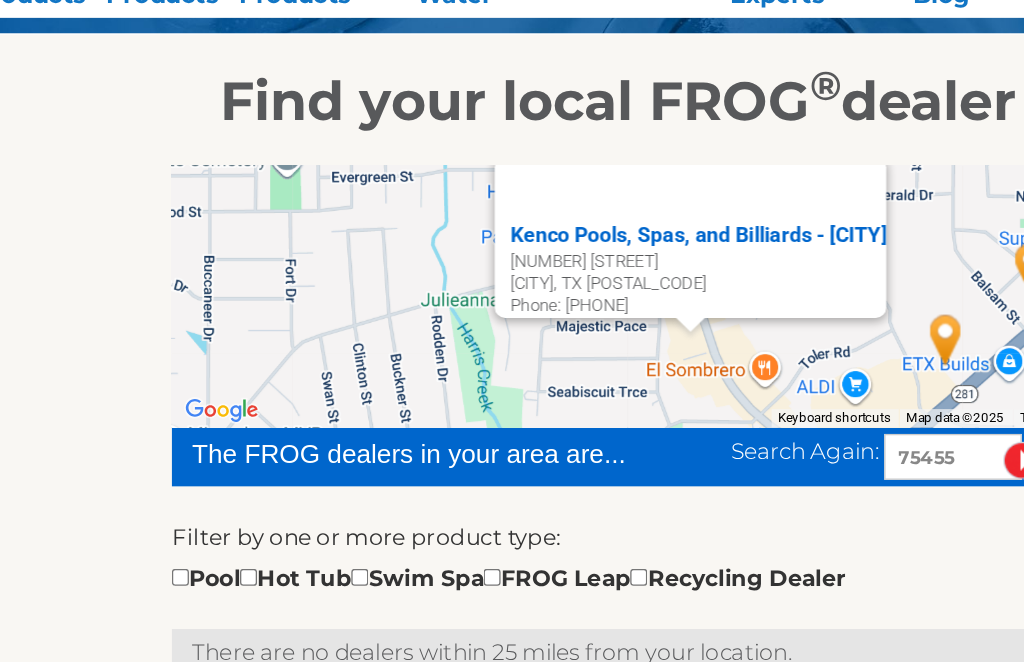click on "Kenco Pools, Spas, and Billiards - Longview 2159 Gilmer Rd Longview, TX 75604 Phone: 903-297-3737" at bounding box center [511, 293] 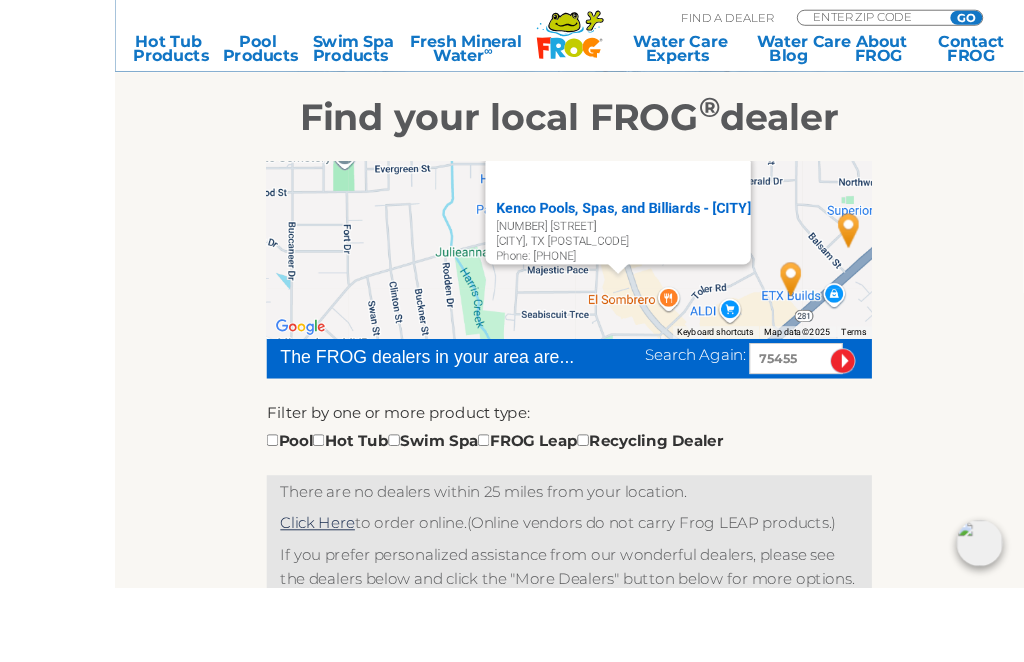scroll, scrollTop: 316, scrollLeft: 0, axis: vertical 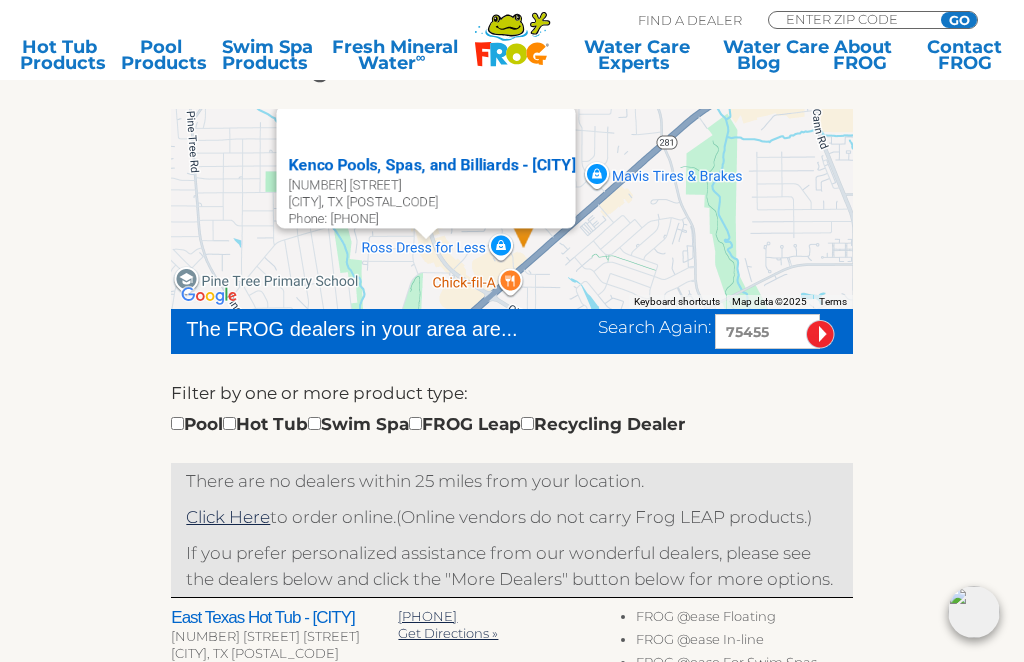 click on "Kenco Pools, Spas, and Billiards - Longview 2159 Gilmer Rd Longview, TX 75604 Phone: 903-297-3737" at bounding box center [511, 209] 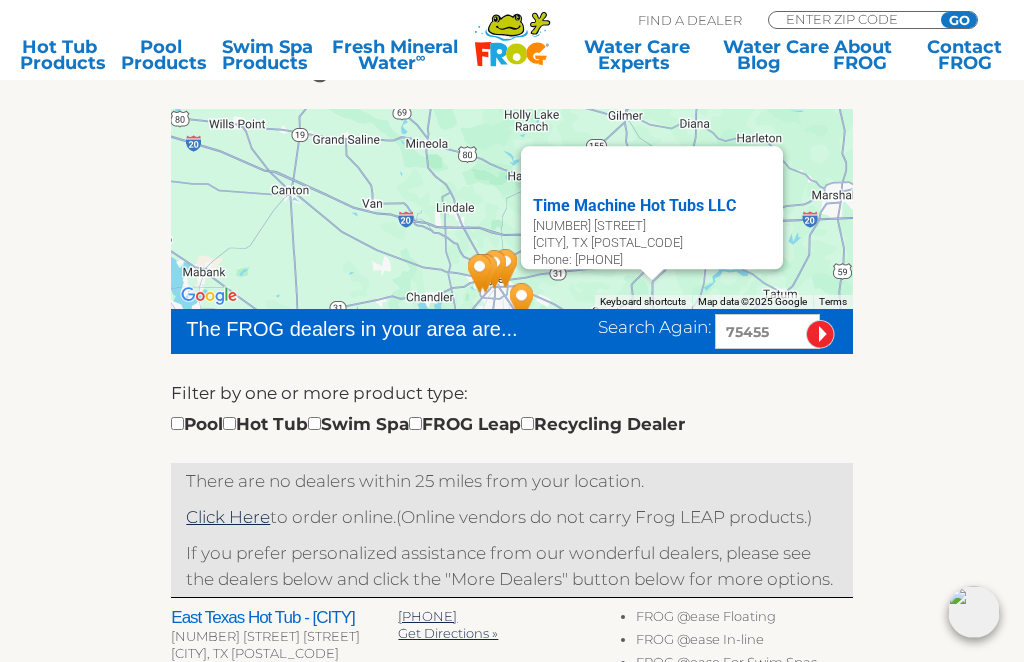 click on "Time Machine Hot Tubs LLC 4369 US Highway 259 N Longview, TX 75605 Phone: 903-405-3477" at bounding box center (511, 209) 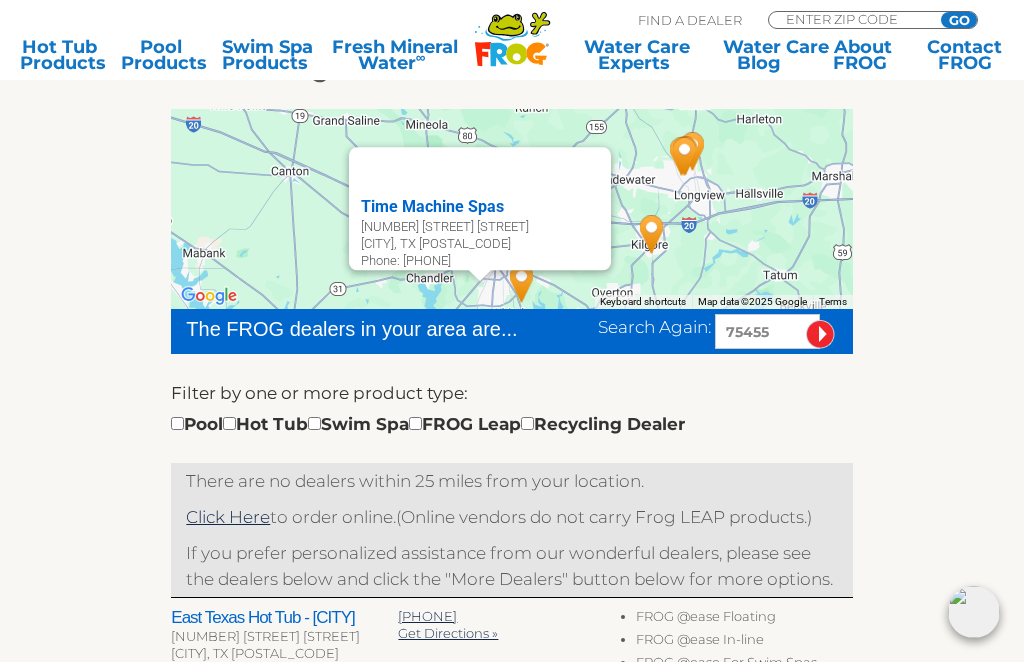 click on "To navigate the map with touch gestures double-tap and hold your finger on the map, then drag the map. ← Move left → Move right ↑ Move up ↓ Move down + Zoom in - Zoom out Home Jump left by 75% End Jump right by 75% Page Up Jump up by 75% Page Down Jump down by 75% Time Machine Spas 12410 State Highway 155 S Ste A Tyler, TX 75703 Phone: 903-258-9992 Use two fingers to move the map Keyboard shortcuts Map Data Map data ©2025 Google Map data ©2025 Google 20 km  Click to toggle between metric and imperial units Terms Report a map error
The FROG dealers in your area are...
Search Again:
75455
Filter by one or more product type:
Pool
Hot Tub
Swim Spa
FROG Leap" at bounding box center (512, 658) 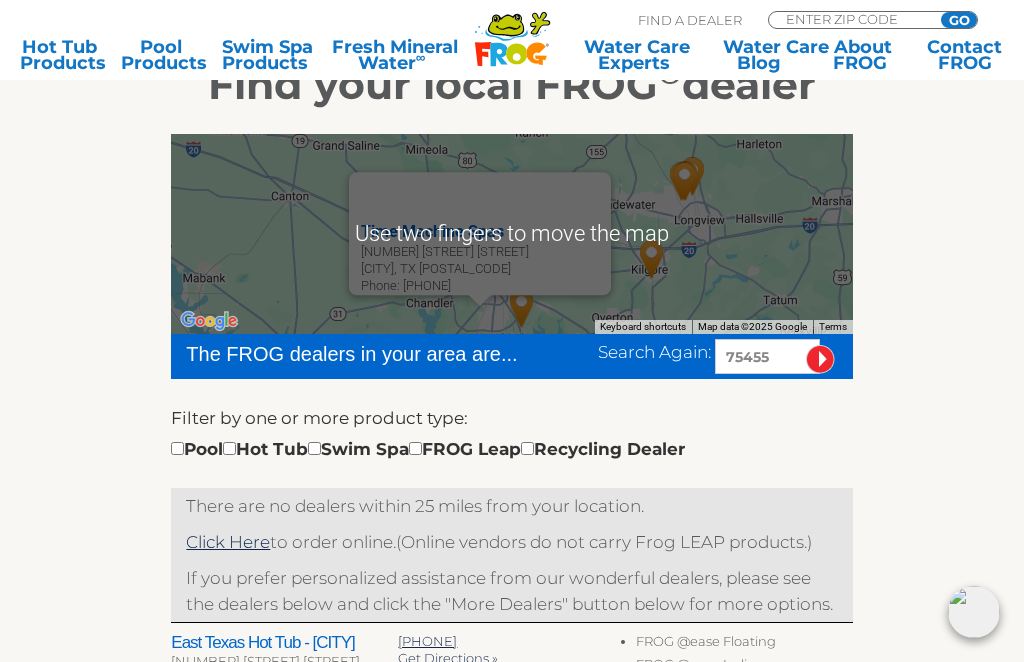 scroll, scrollTop: 290, scrollLeft: 0, axis: vertical 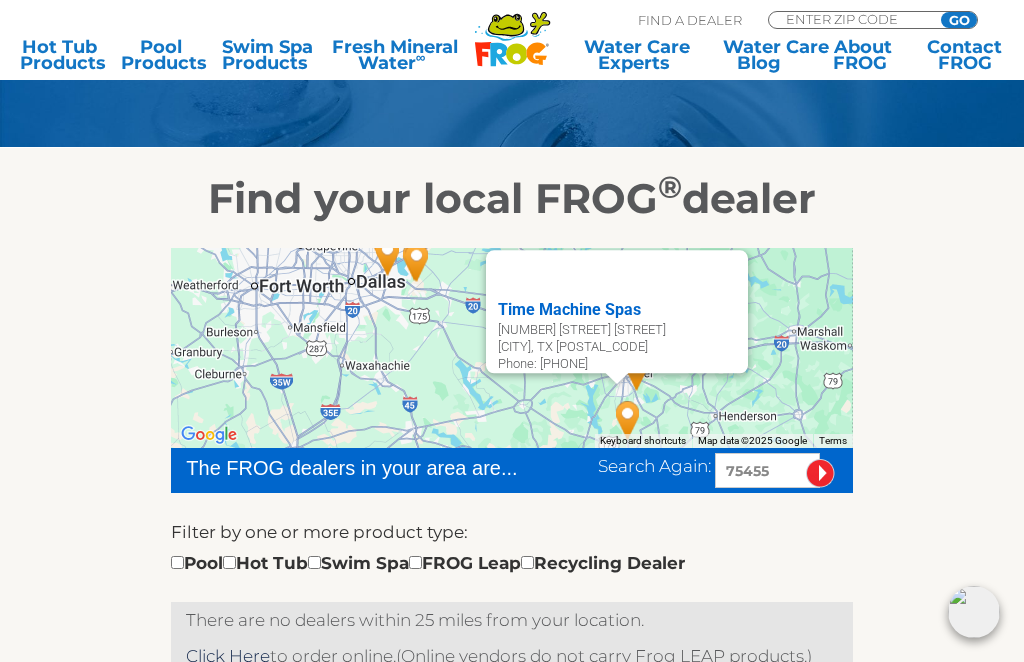 click on "Time Machine Spas 12410 State Highway 155 S Ste A Tyler, TX 75703 Phone: 903-258-9992" at bounding box center [511, 348] 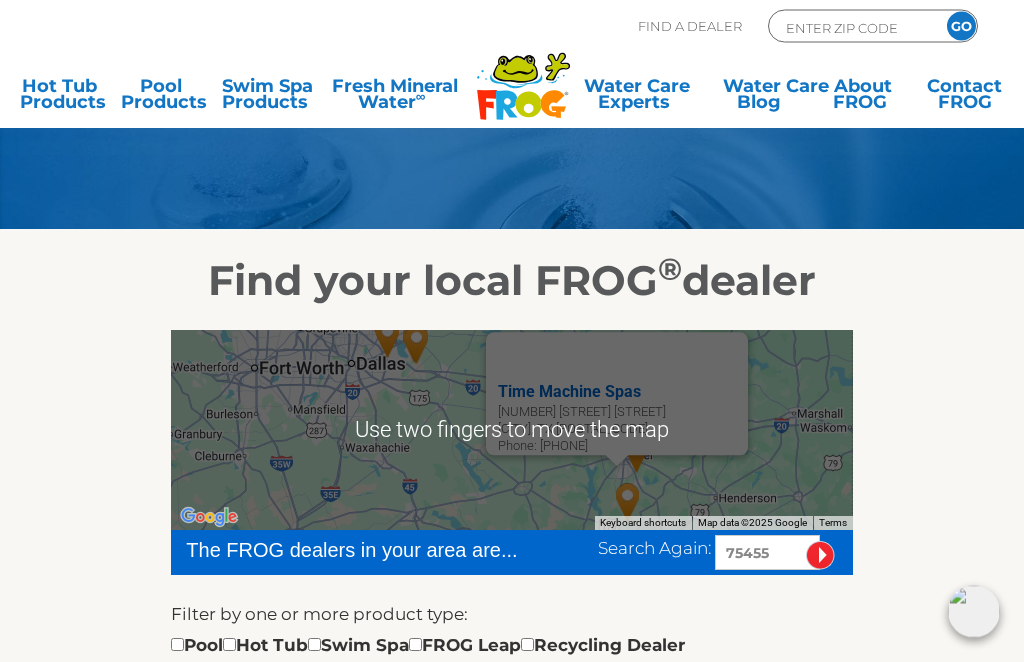 scroll, scrollTop: 95, scrollLeft: 0, axis: vertical 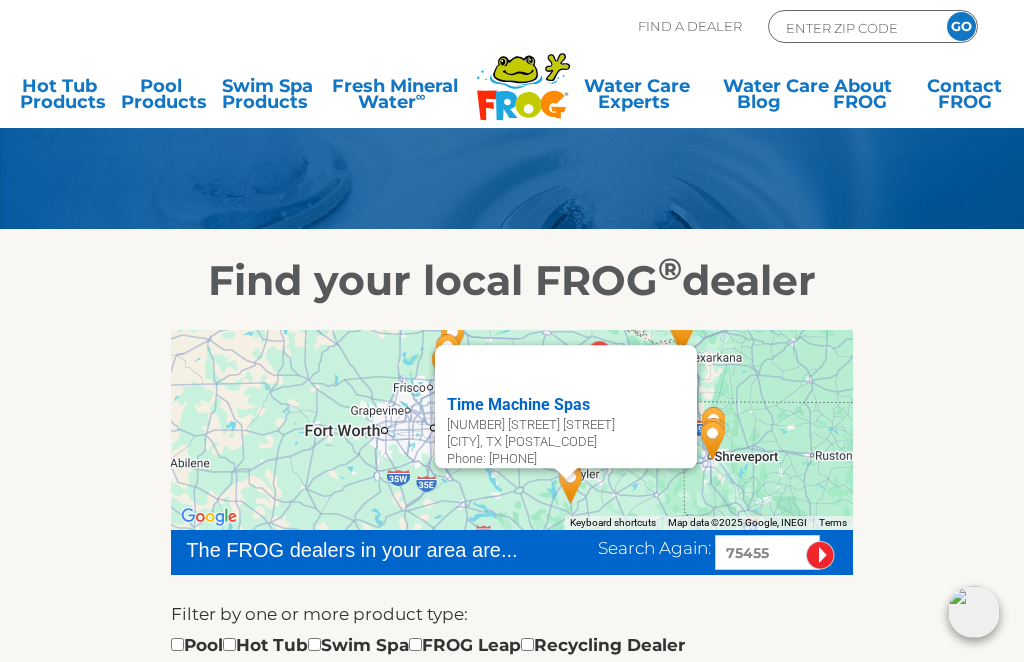click on "75455" at bounding box center [767, 552] 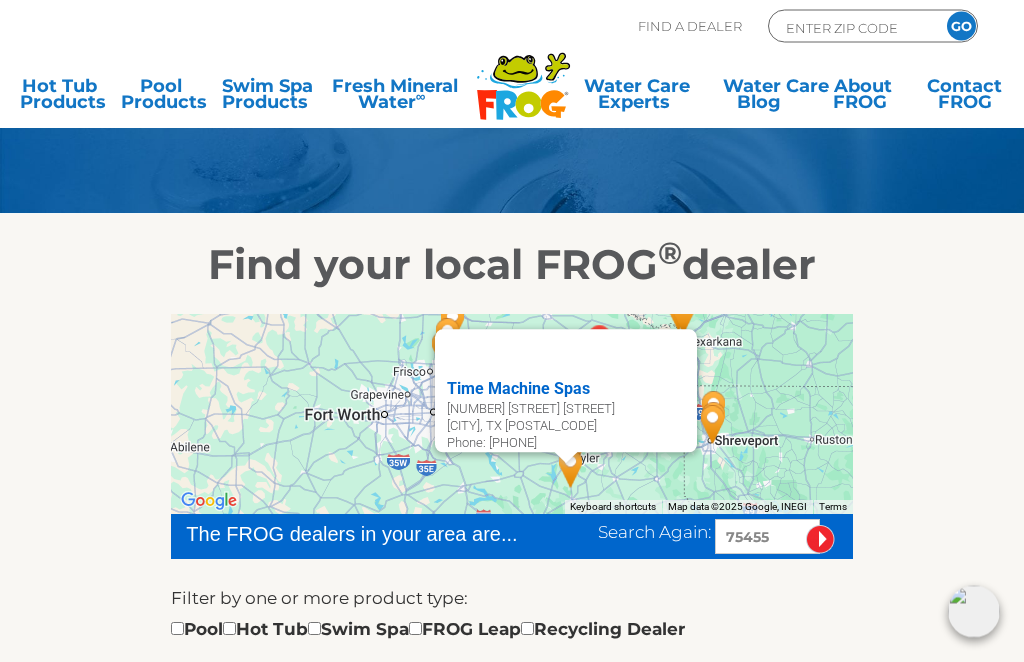 scroll, scrollTop: 113, scrollLeft: 0, axis: vertical 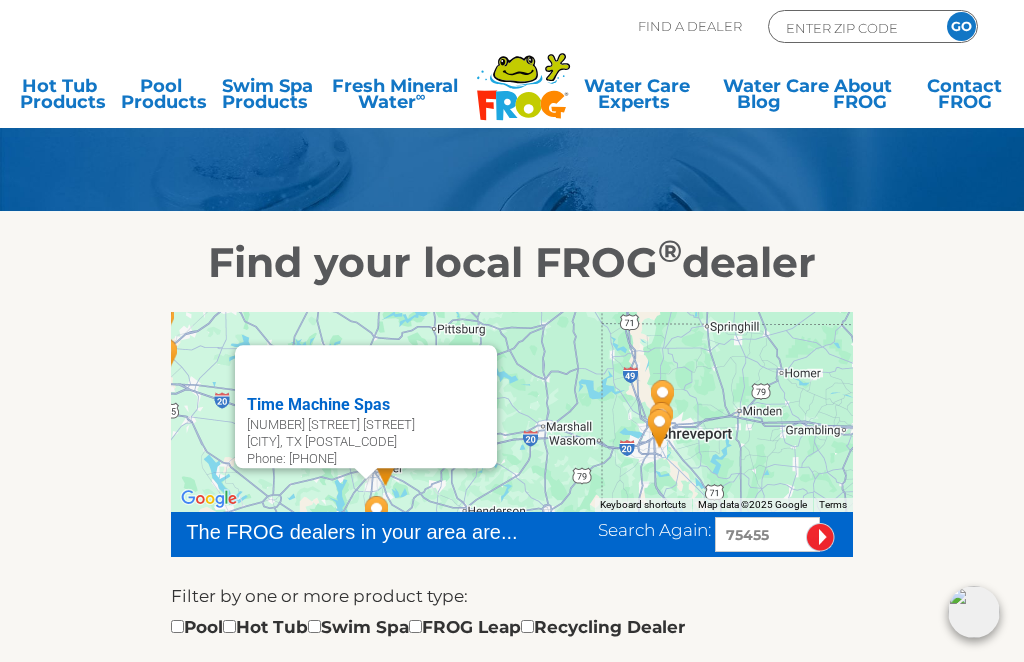 click at bounding box center (660, 428) 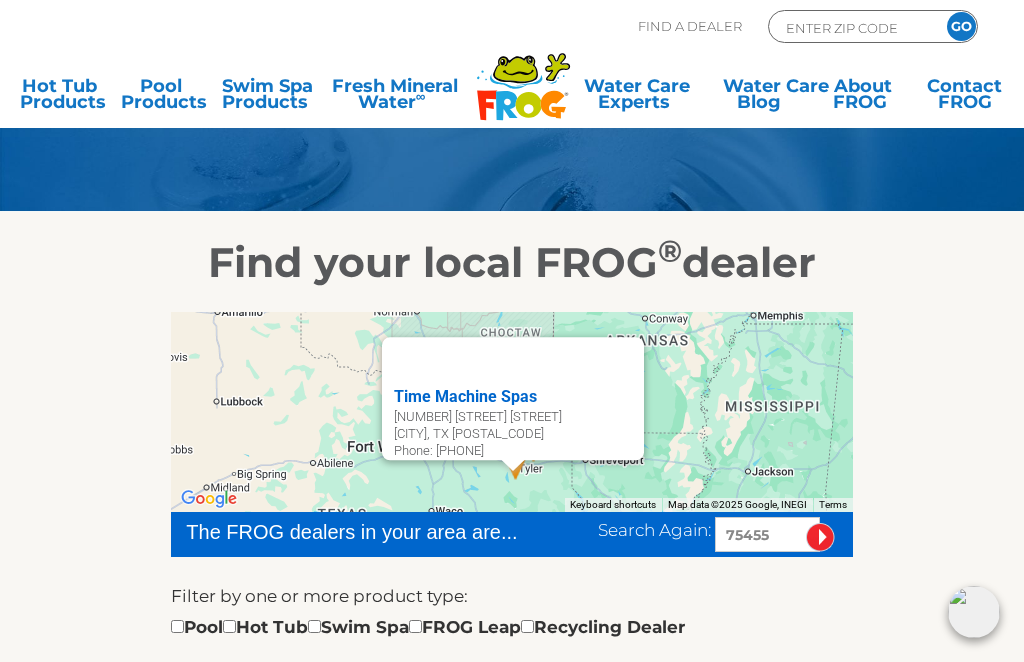 click at bounding box center [820, 537] 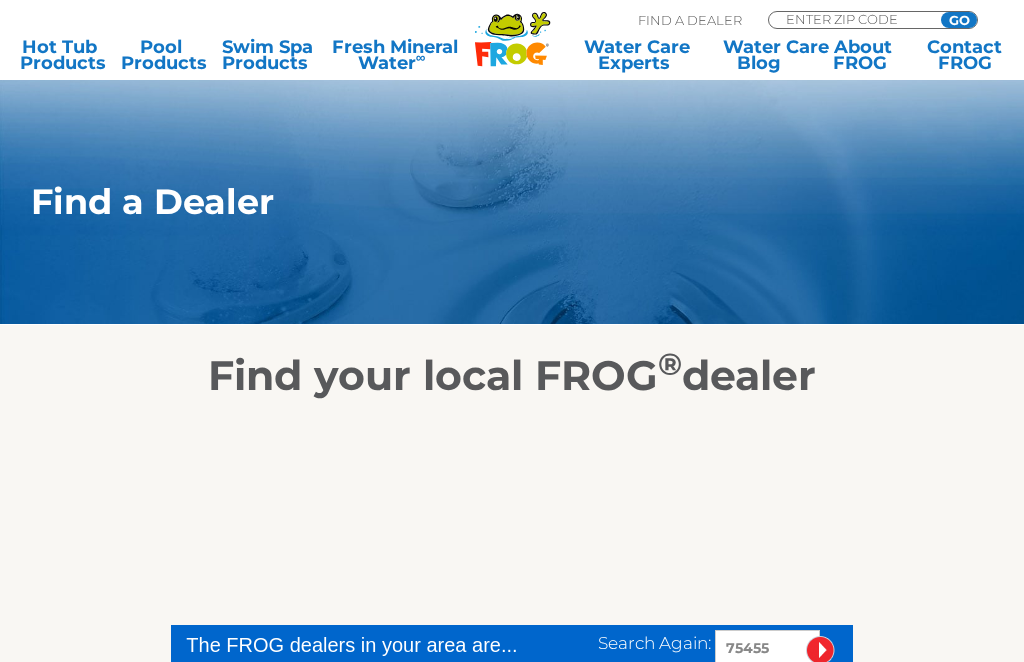 scroll, scrollTop: 425, scrollLeft: 0, axis: vertical 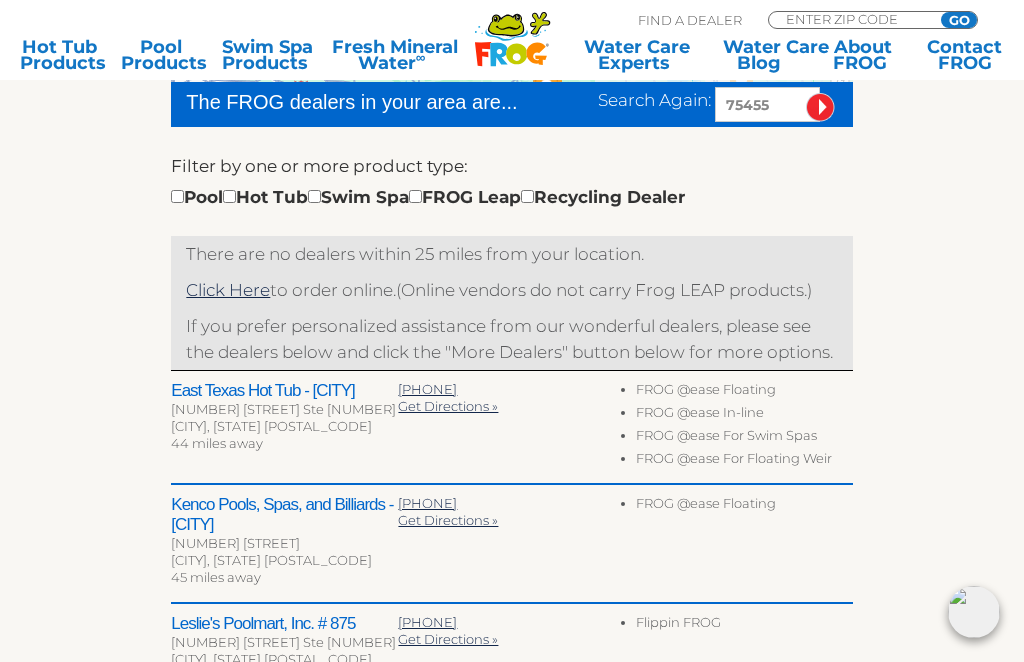 click on "Get Directions »" at bounding box center (448, 406) 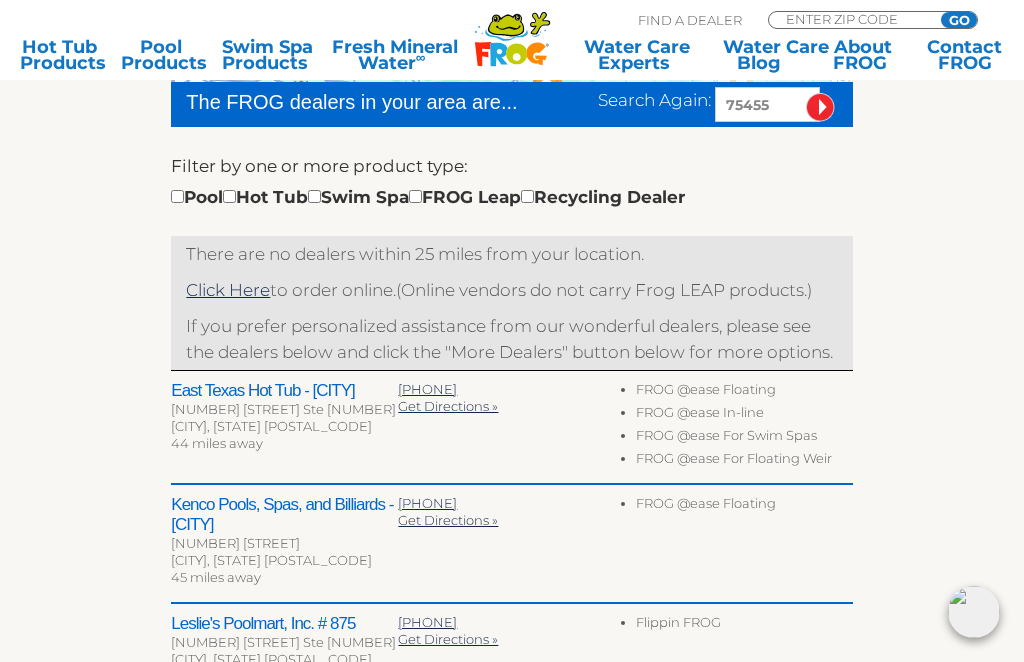 scroll, scrollTop: 535, scrollLeft: 0, axis: vertical 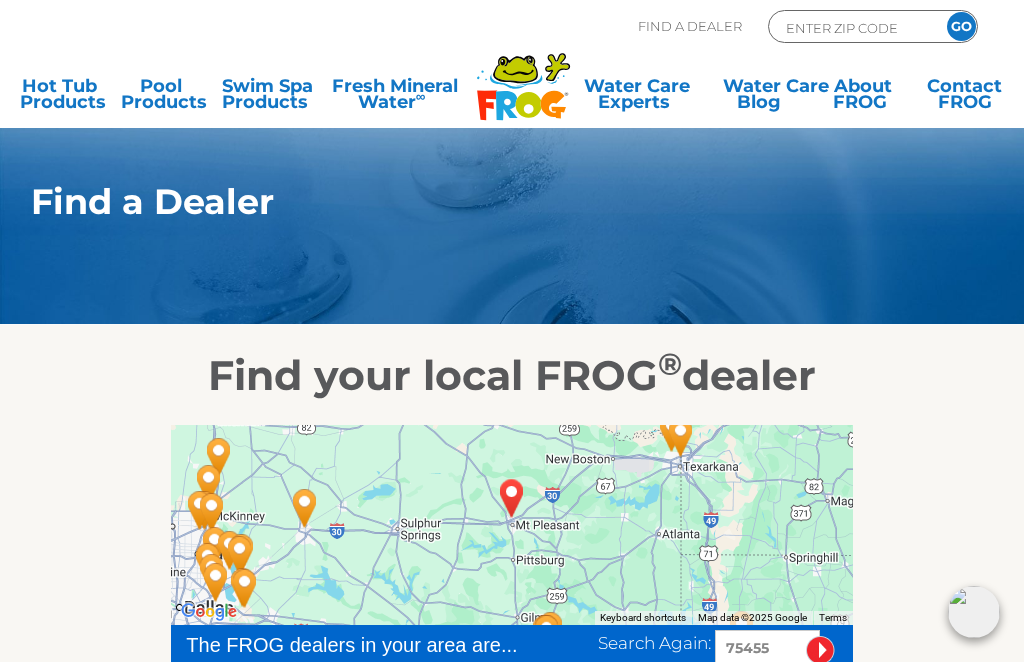 click 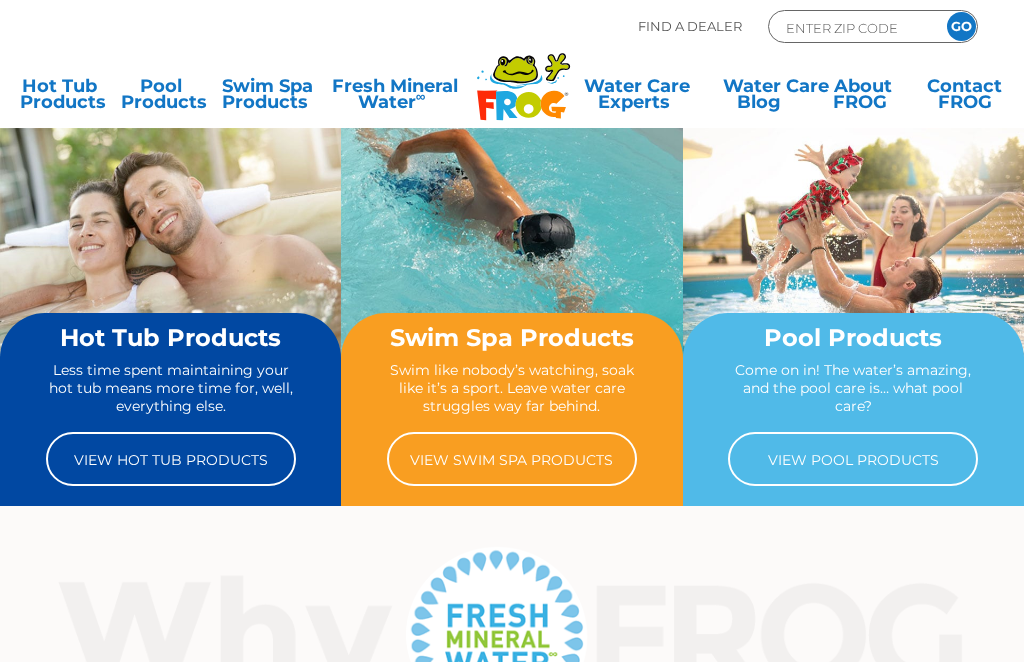 scroll, scrollTop: 0, scrollLeft: 0, axis: both 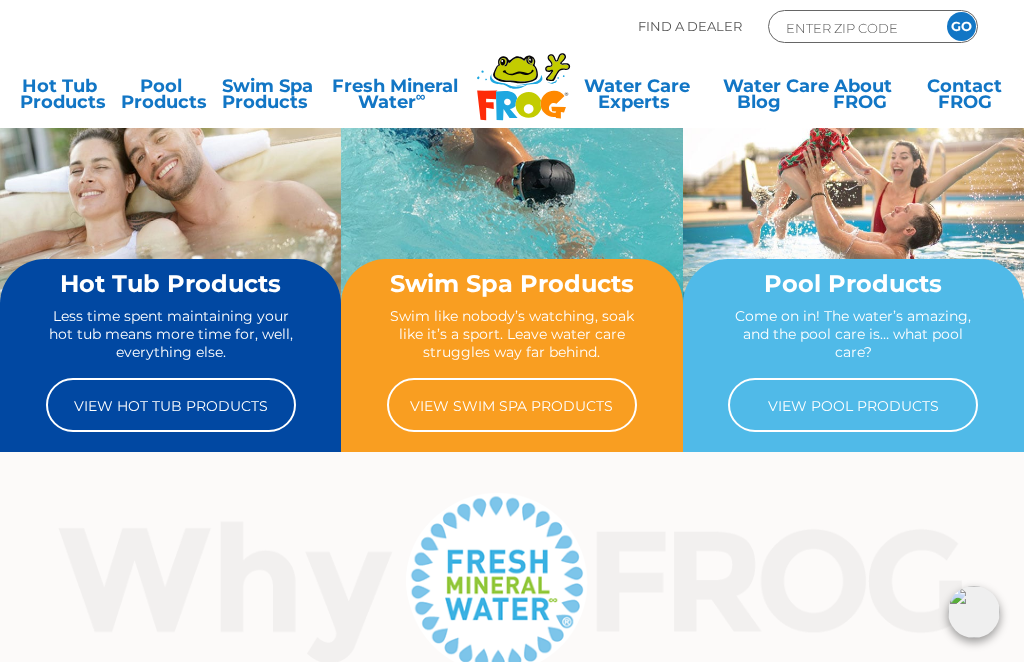 click on "View Hot Tub Products" at bounding box center (171, 405) 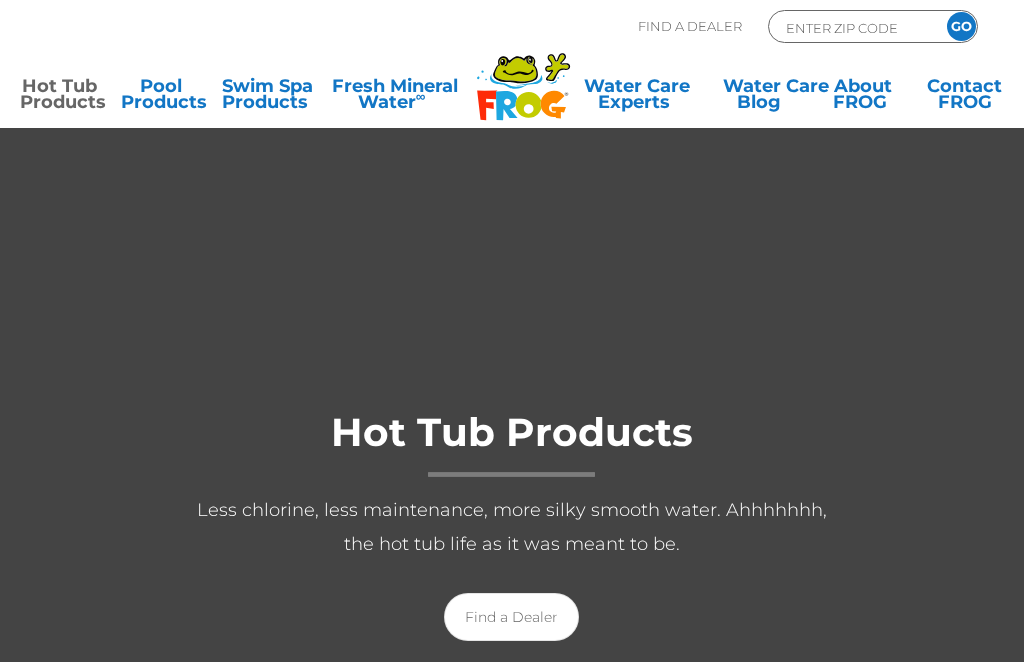 scroll, scrollTop: 0, scrollLeft: 0, axis: both 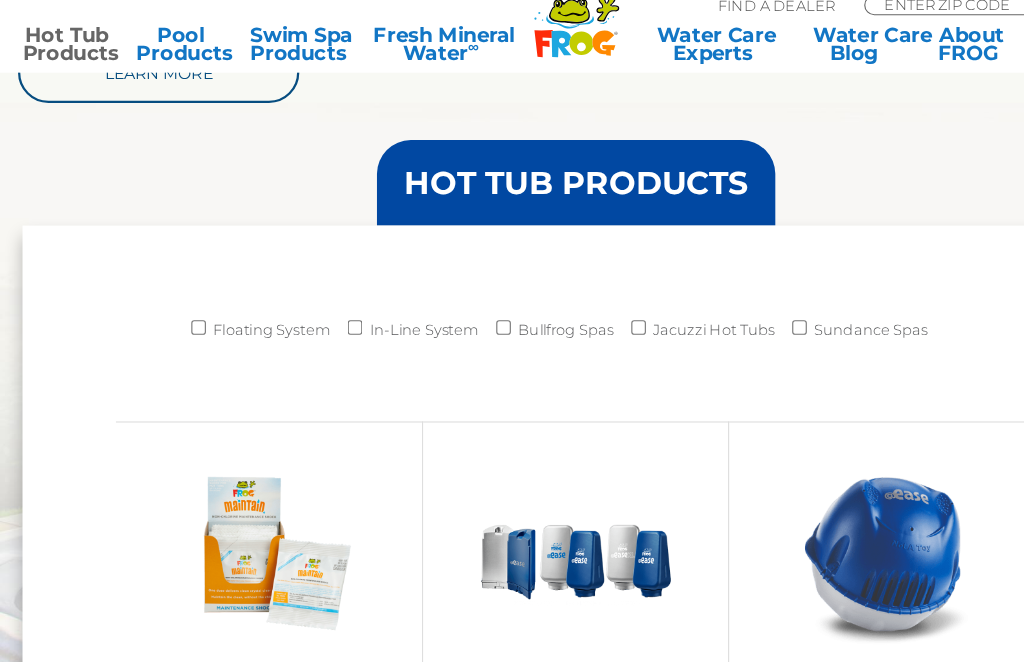 click on "Floating System" at bounding box center (176, 306) 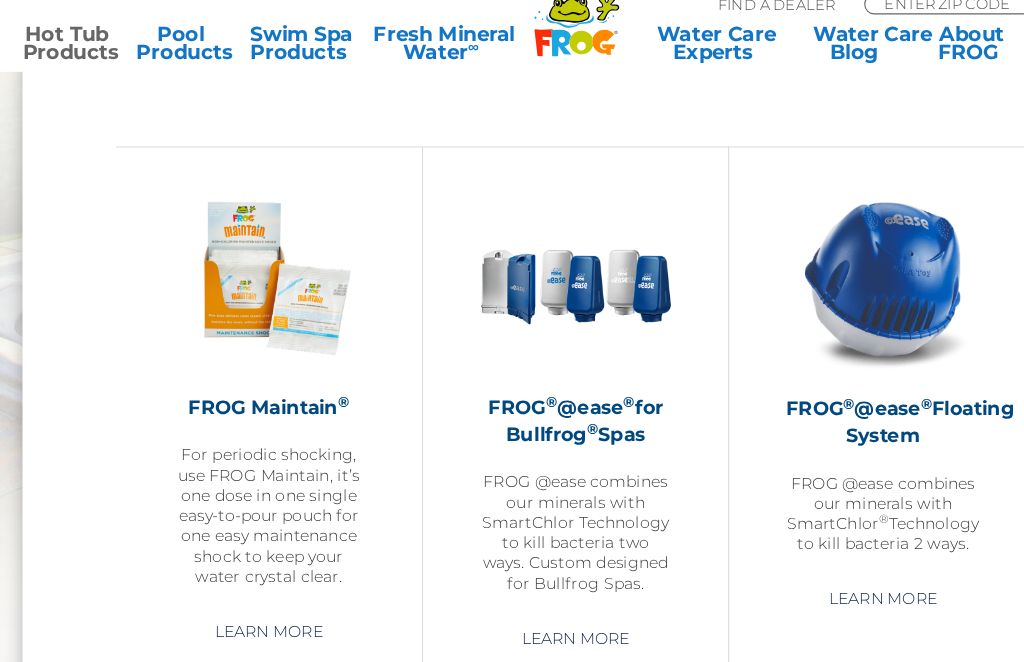 scroll, scrollTop: 1831, scrollLeft: 0, axis: vertical 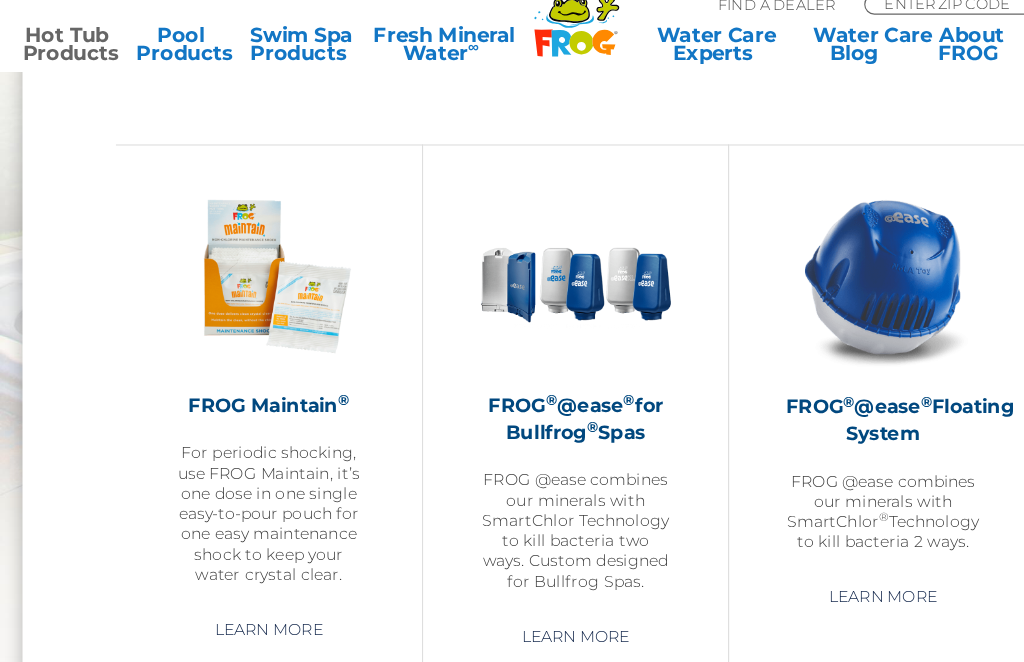 click on "FROG ®  @ease ®  Floating System FROG @ease combines our minerals with SmartChlor ®  Technology to kill bacteria 2 ways. Learn More" at bounding box center [784, 401] 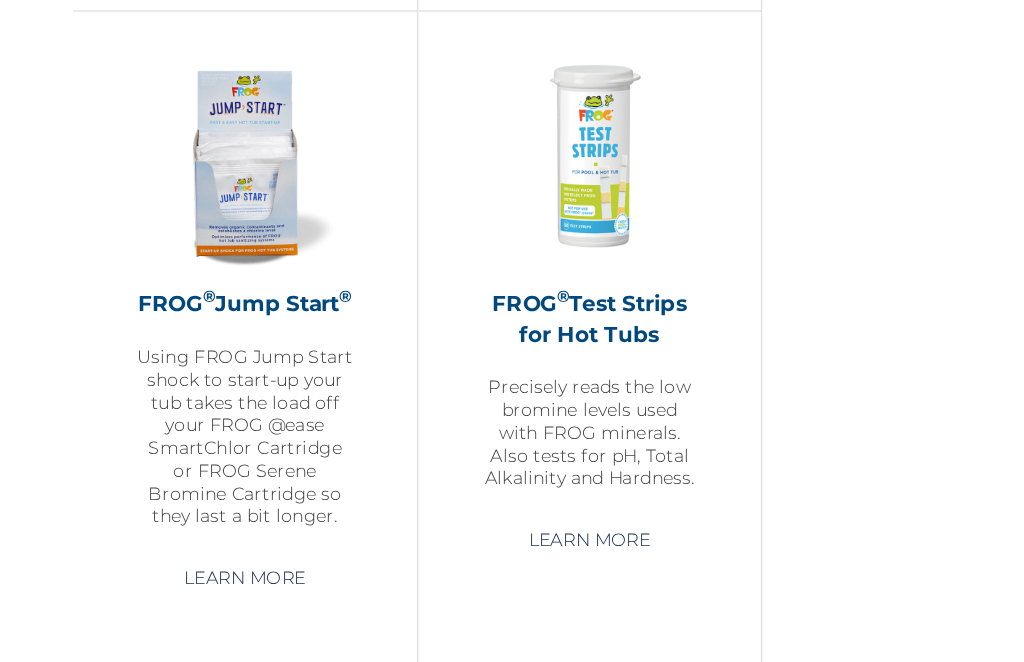 scroll, scrollTop: 4053, scrollLeft: 0, axis: vertical 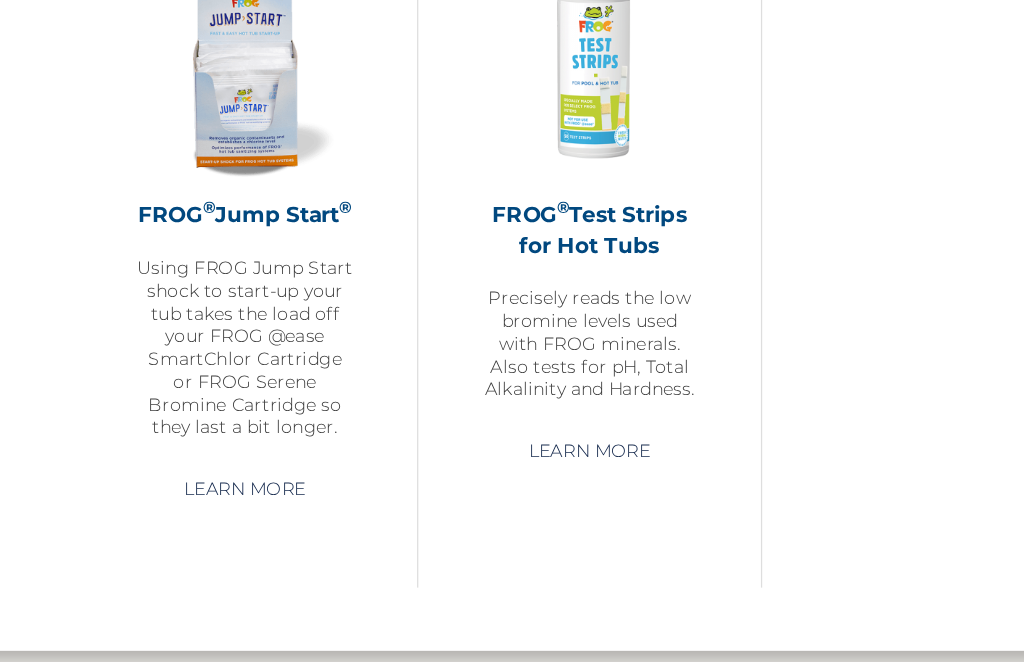 click on "Learn More" at bounding box center (239, 474) 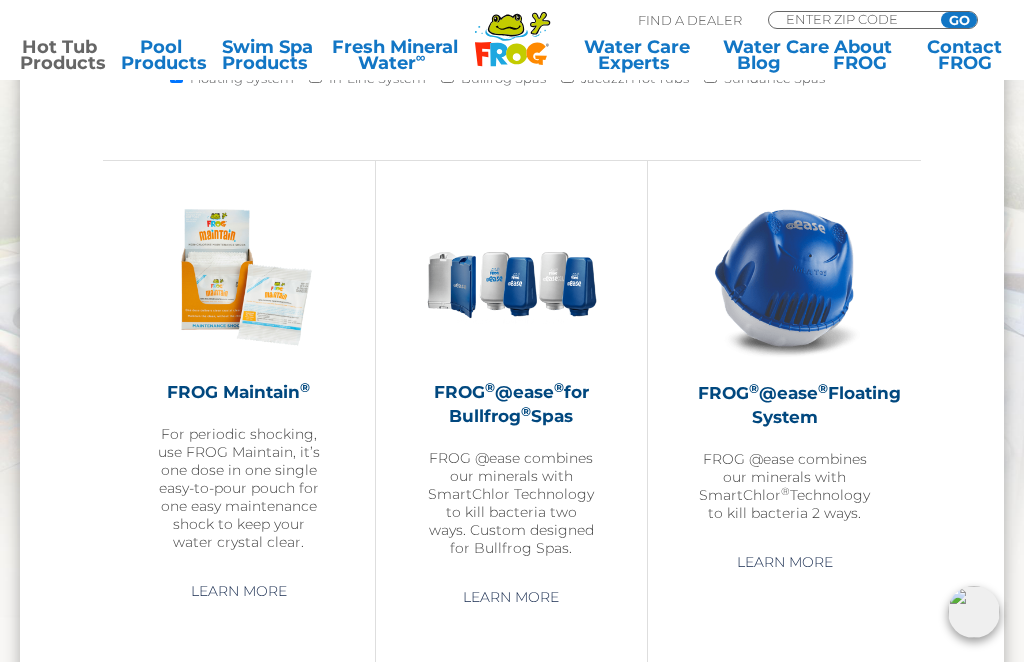 scroll, scrollTop: 1803, scrollLeft: 0, axis: vertical 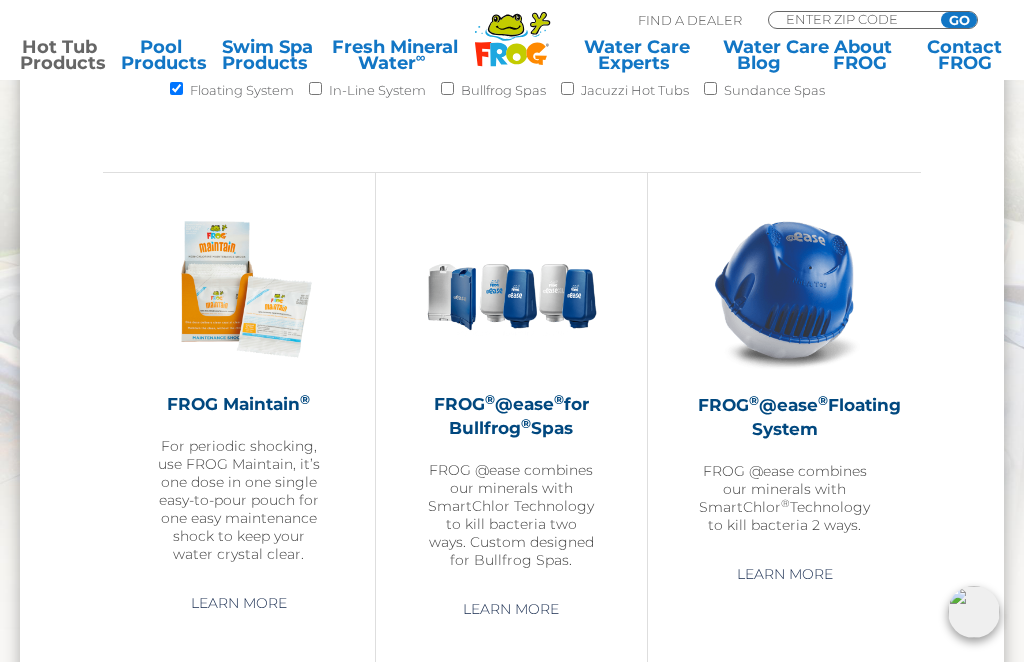 click on "Learn More" at bounding box center (785, 574) 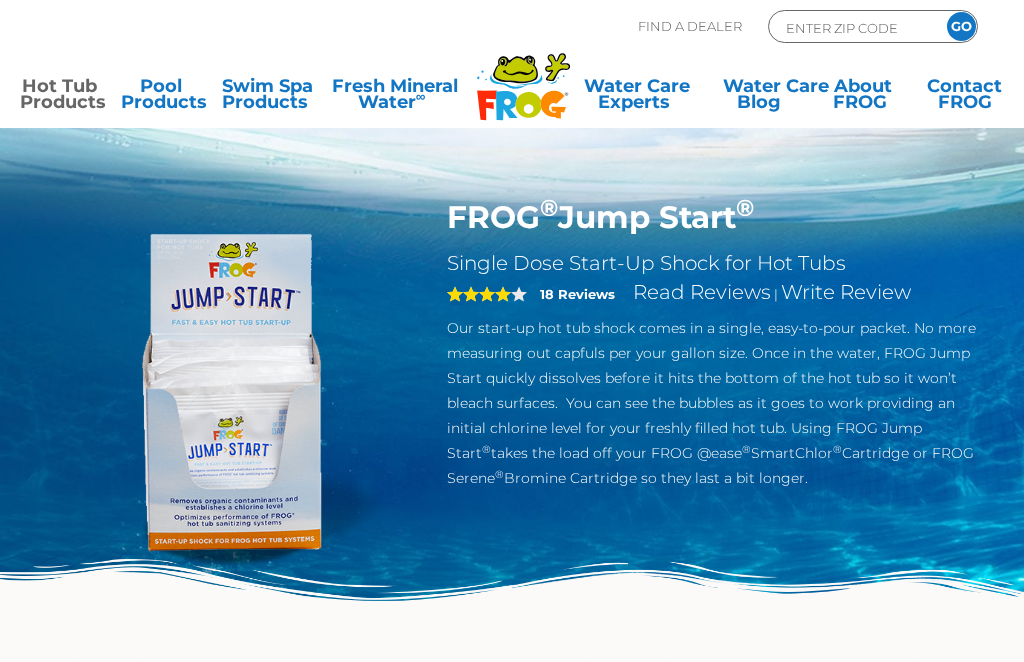 scroll, scrollTop: 0, scrollLeft: 0, axis: both 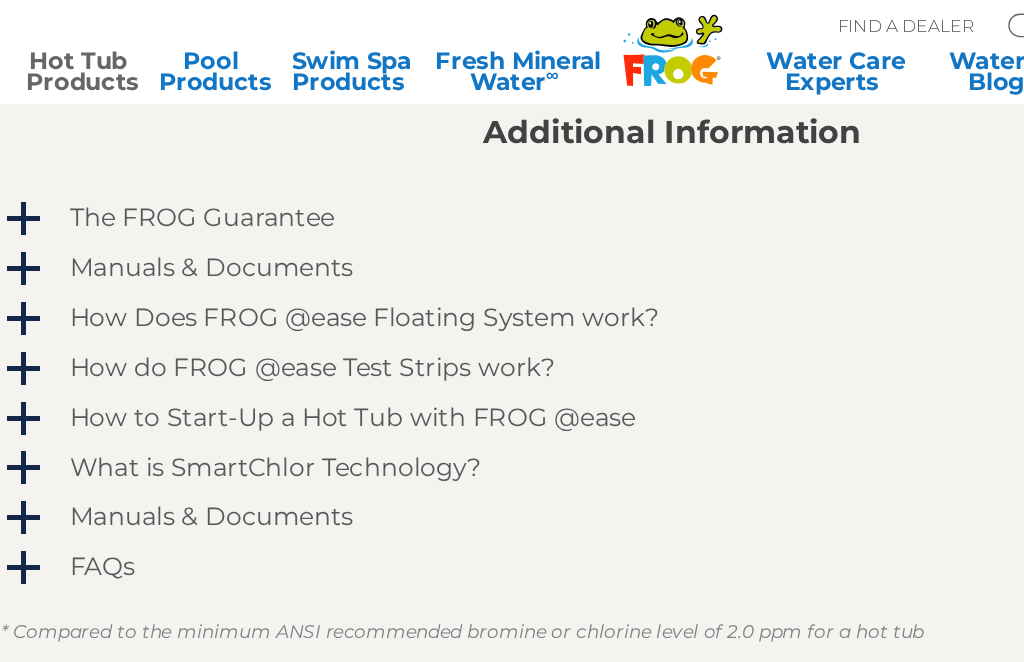 click on "How Does FROG @ease Floating System work?" at bounding box center (277, 243) 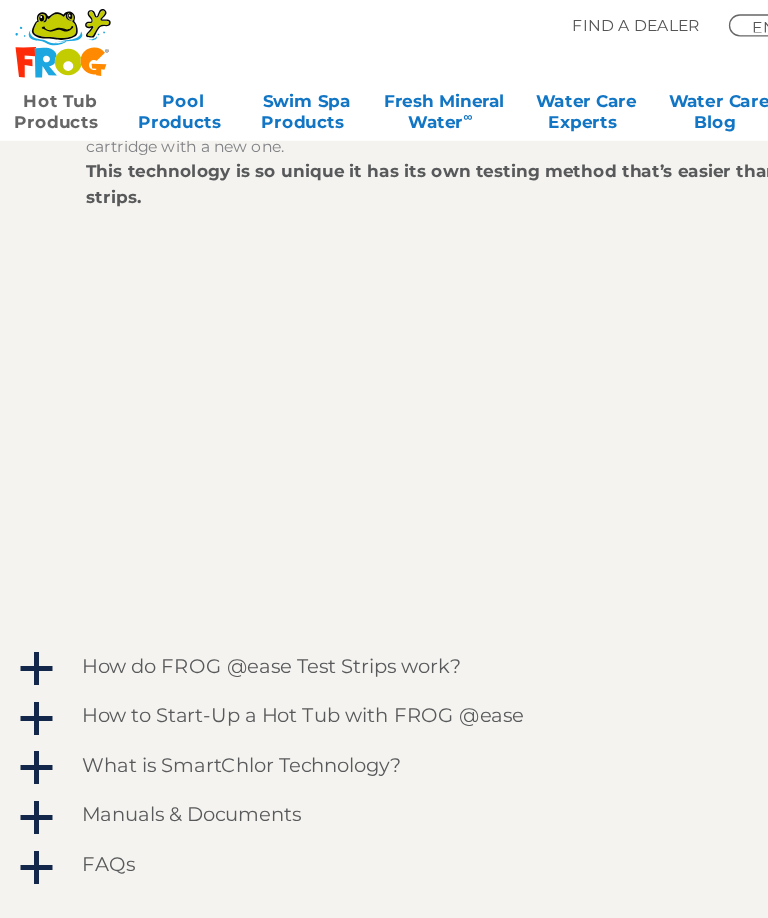 scroll, scrollTop: 1624, scrollLeft: 0, axis: vertical 